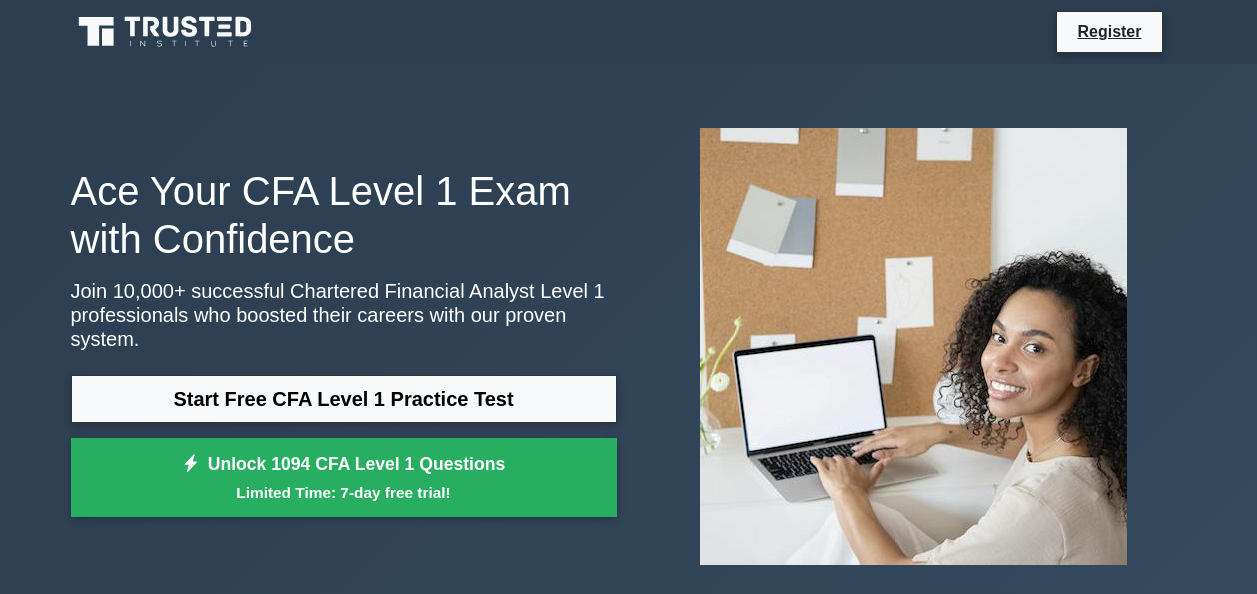 scroll, scrollTop: 0, scrollLeft: 0, axis: both 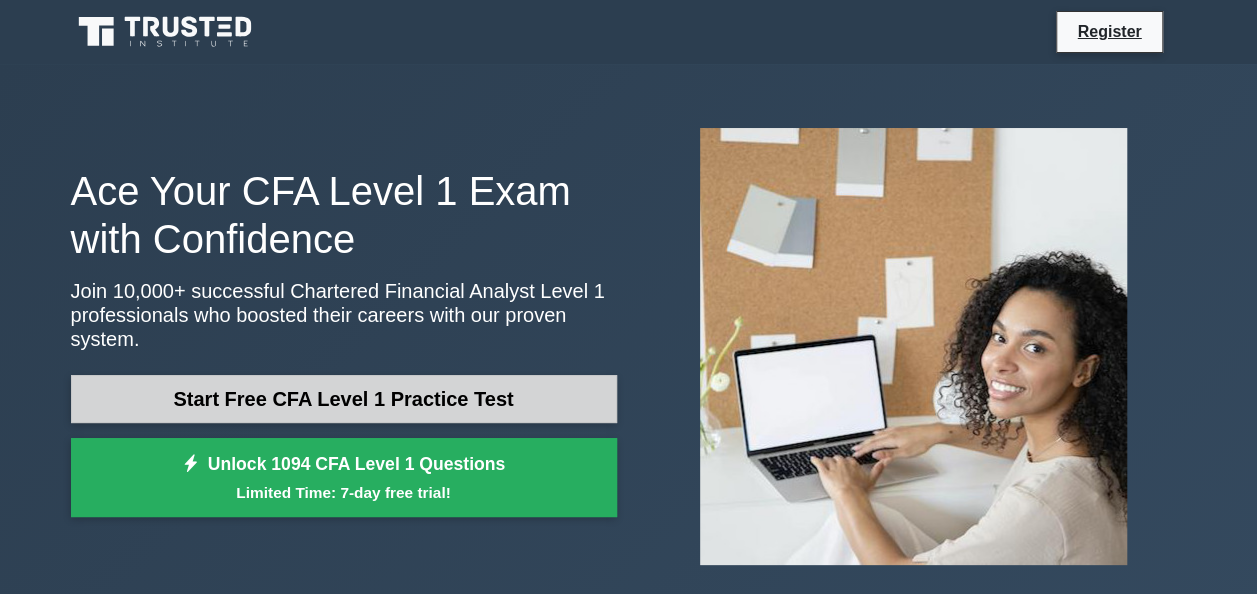 click on "Start Free CFA Level 1 Practice Test" at bounding box center [344, 399] 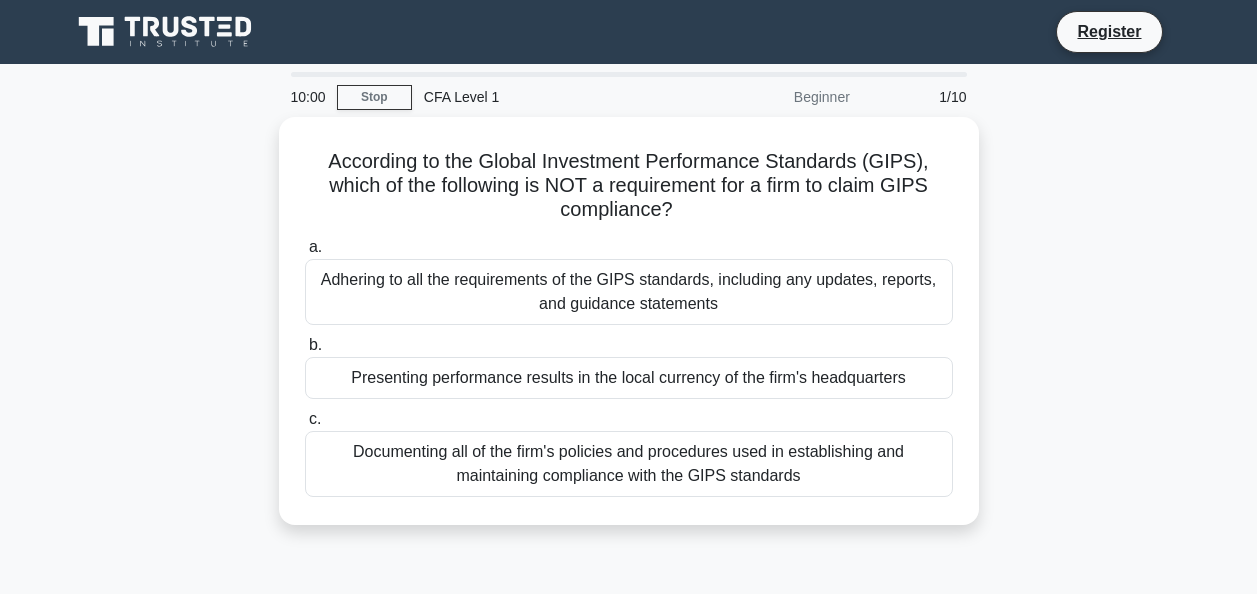 scroll, scrollTop: 0, scrollLeft: 0, axis: both 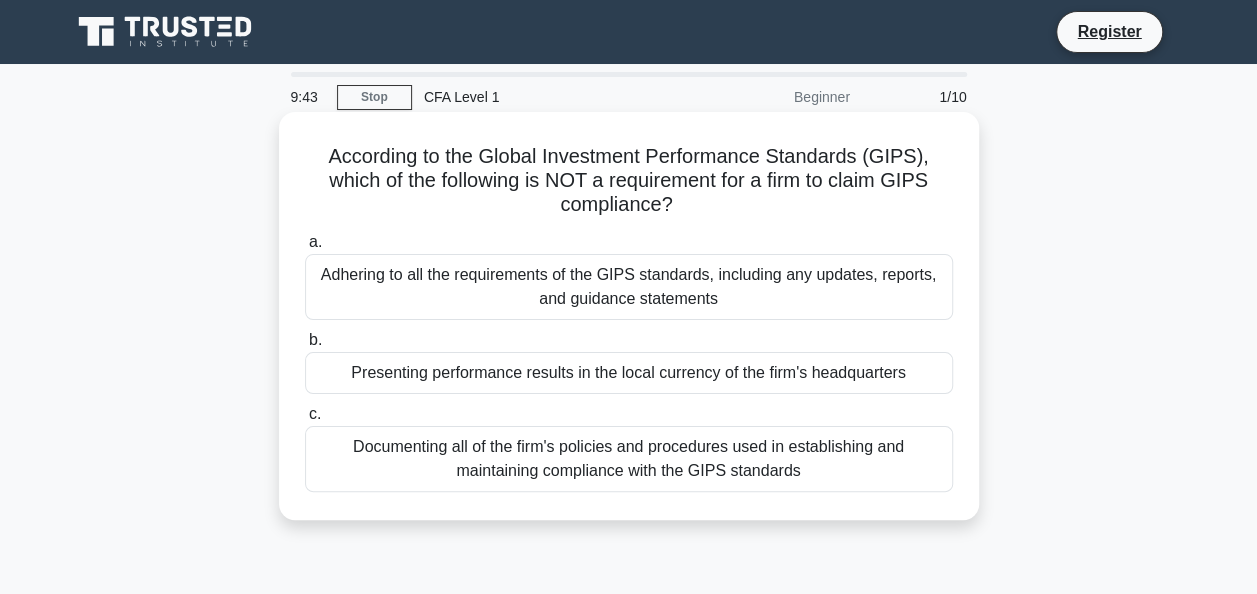 click on "Documenting all of the firm's policies and procedures used in establishing and maintaining compliance with the GIPS standards" at bounding box center (629, 459) 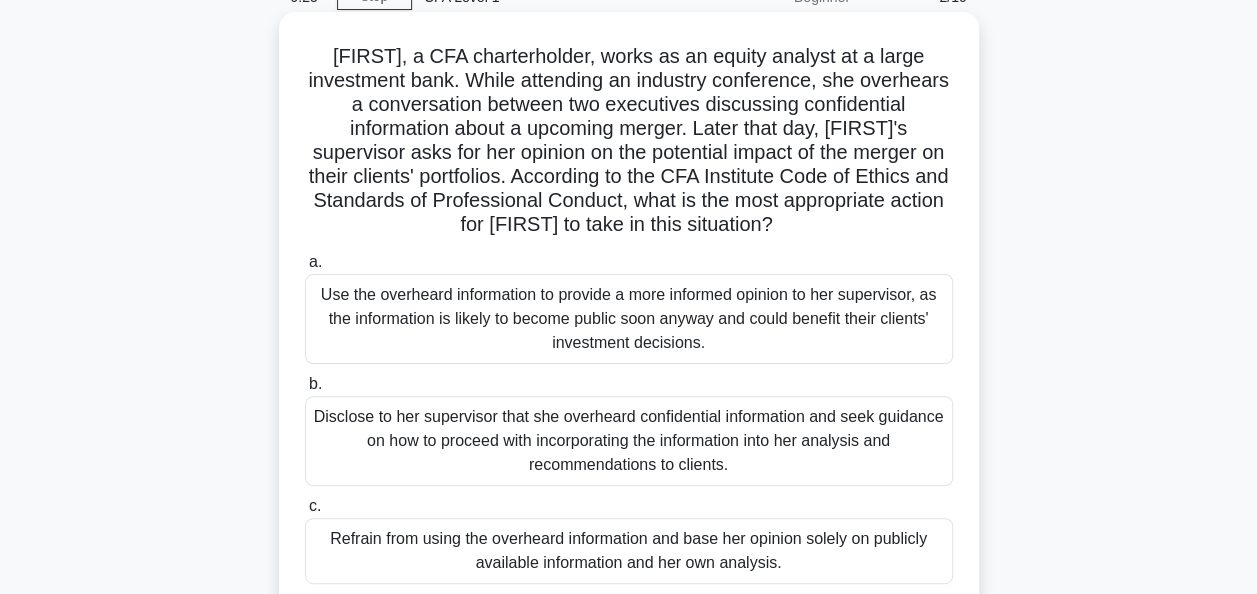 scroll, scrollTop: 200, scrollLeft: 0, axis: vertical 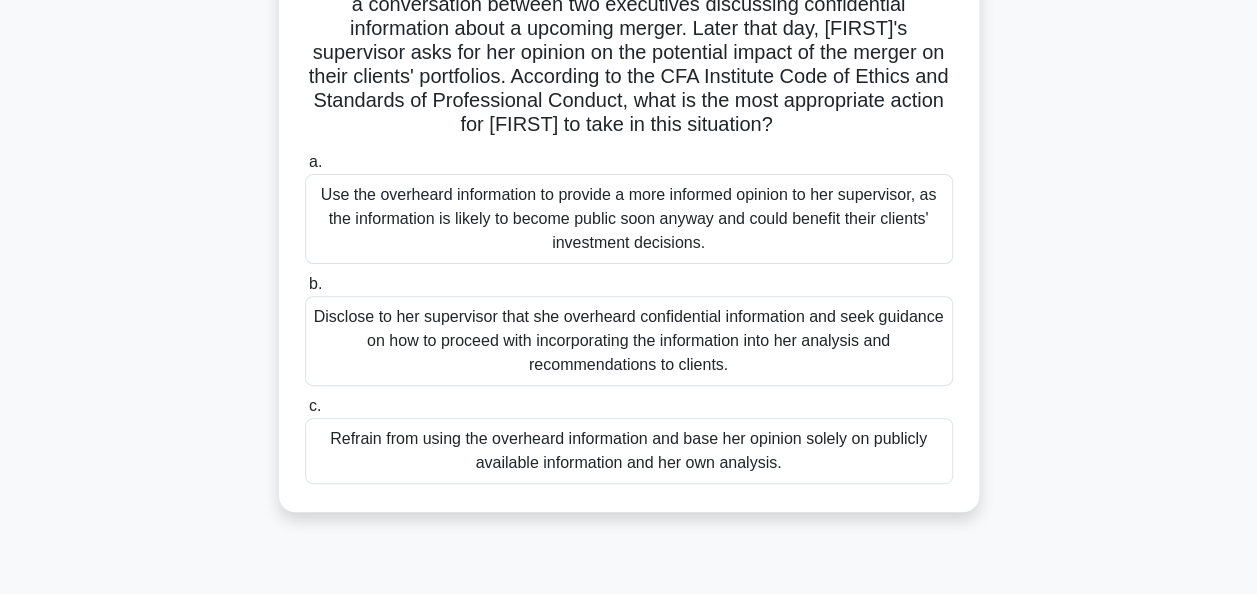 click on "Disclose to her supervisor that she overheard confidential information and seek guidance on how to proceed with incorporating the information into her analysis and recommendations to clients." at bounding box center [629, 341] 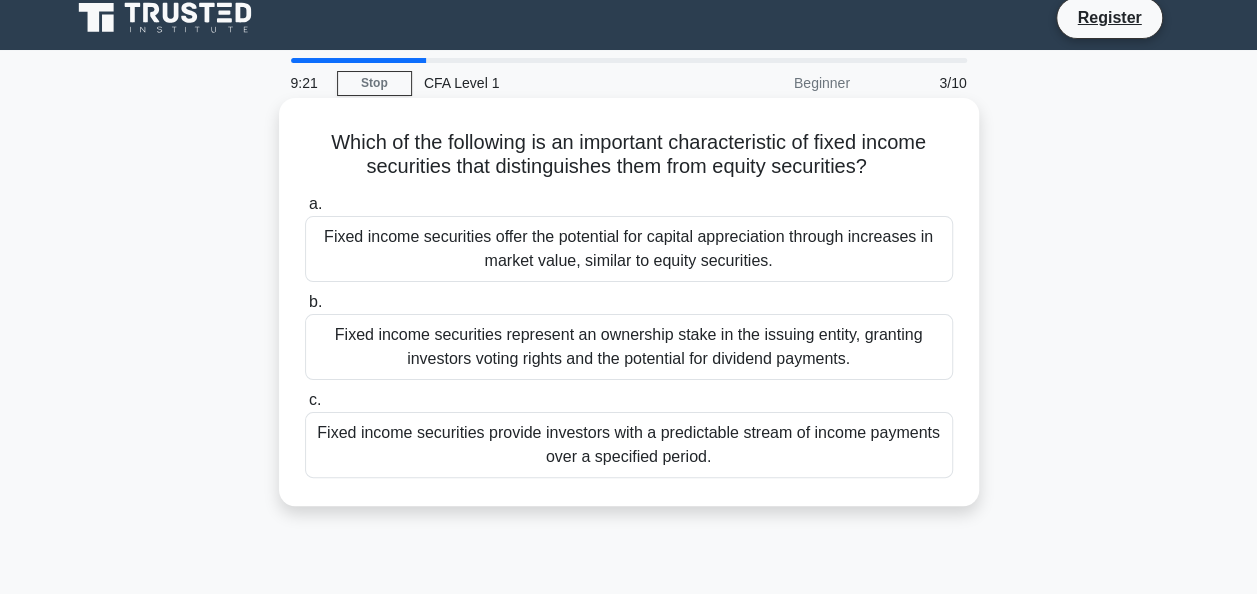 scroll, scrollTop: 0, scrollLeft: 0, axis: both 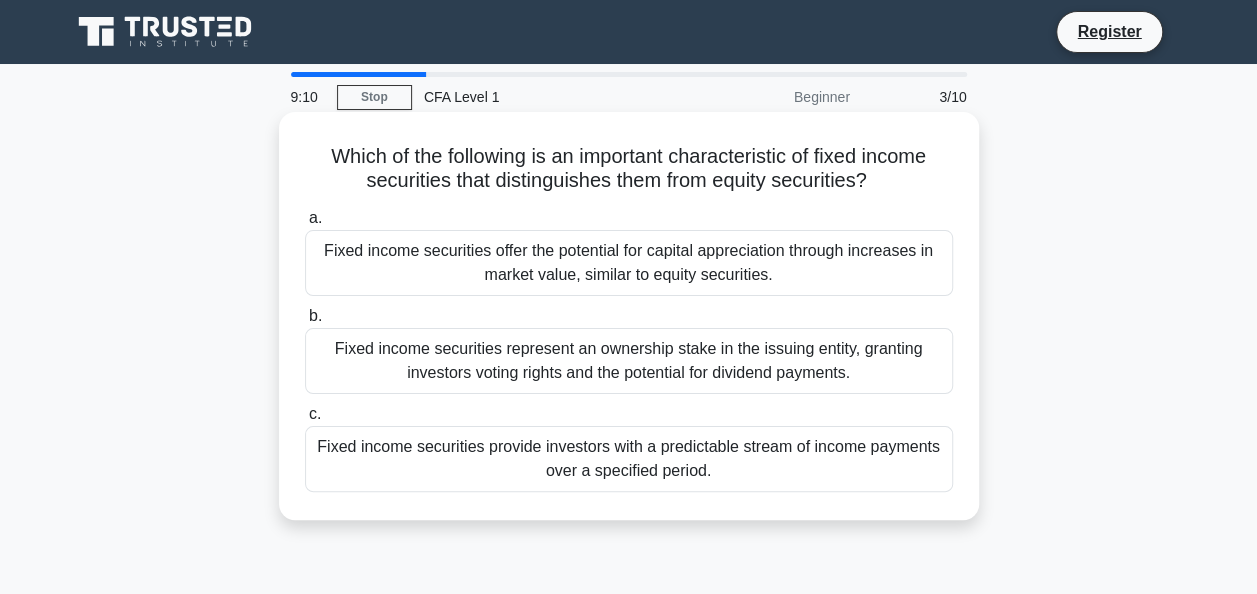 click on "Fixed income securities offer the potential for capital appreciation through increases in market value, similar to equity securities." at bounding box center [629, 263] 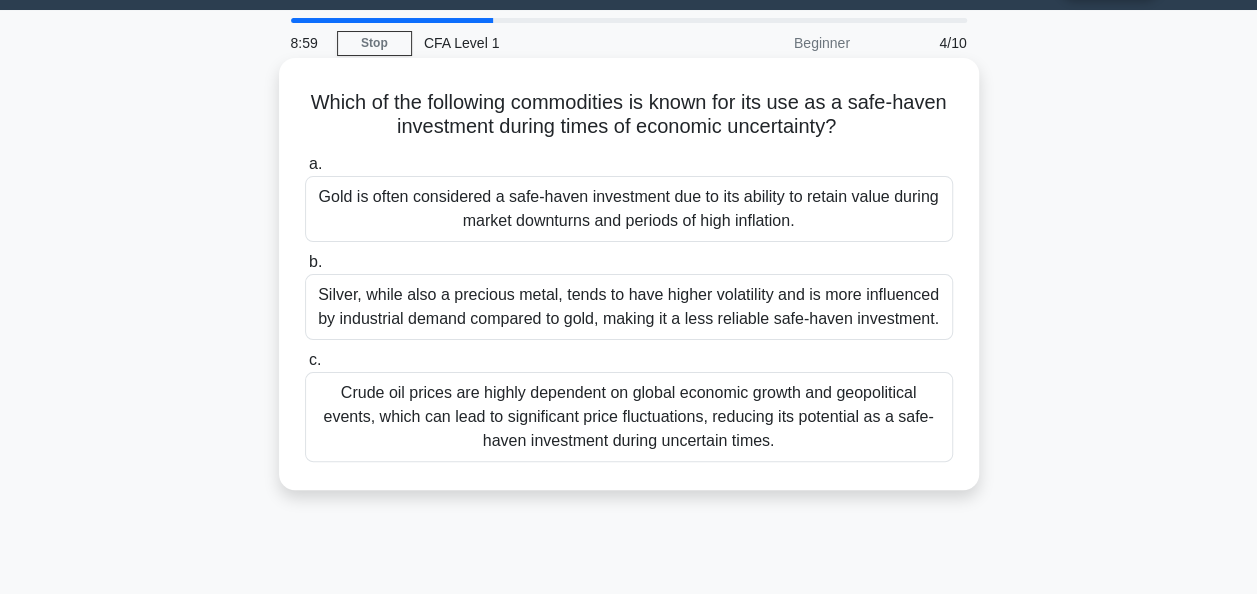 scroll, scrollTop: 100, scrollLeft: 0, axis: vertical 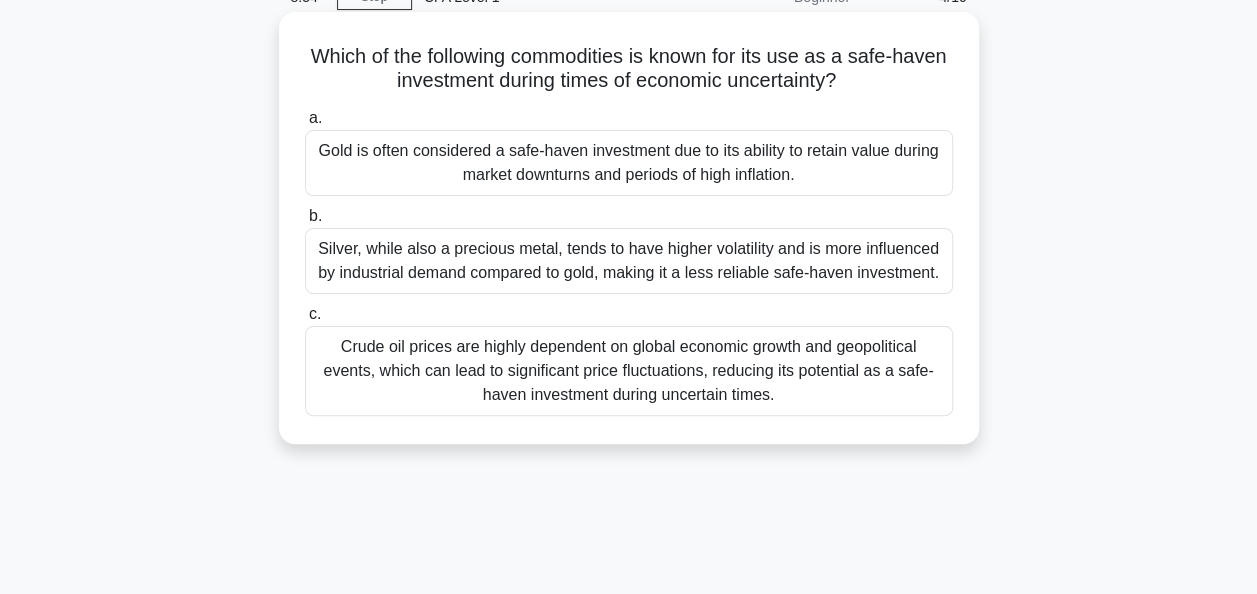 click on "Crude oil prices are highly dependent on global economic growth and geopolitical events, which can lead to significant price fluctuations, reducing its potential as a safe-haven investment during uncertain times." at bounding box center (629, 371) 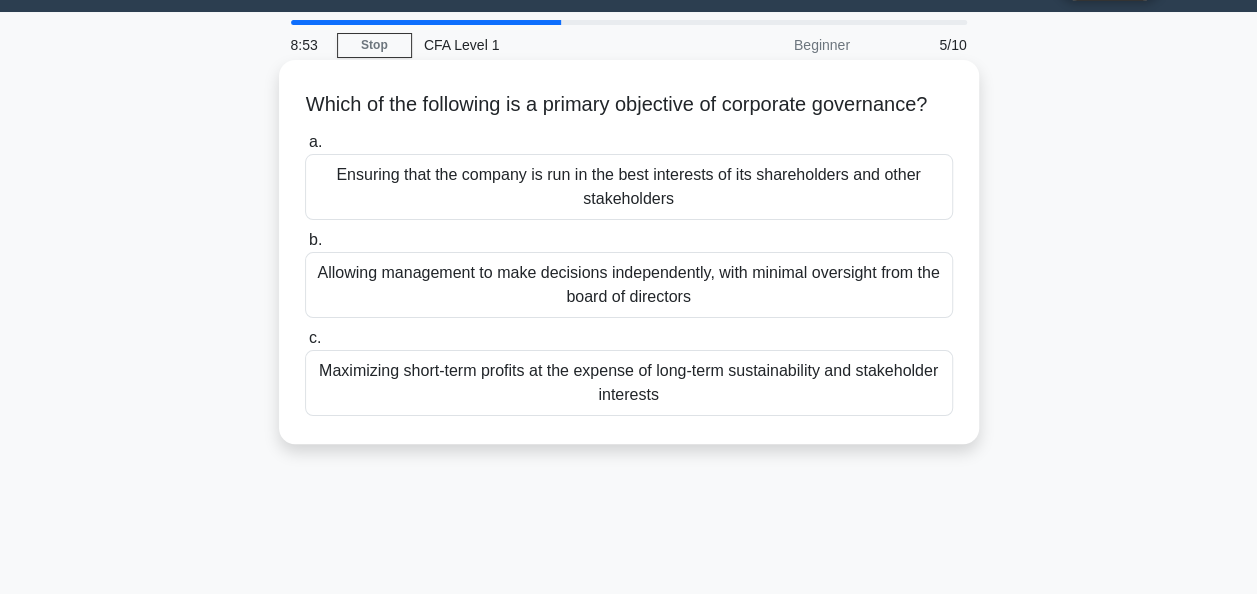 scroll, scrollTop: 0, scrollLeft: 0, axis: both 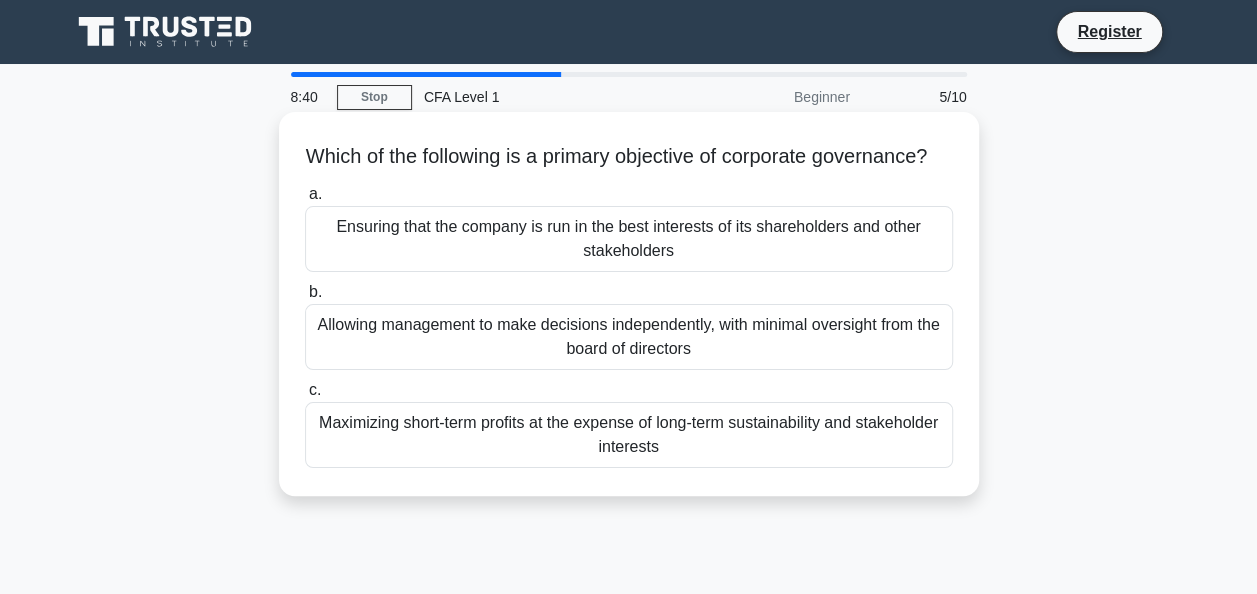 click on "Allowing management to make decisions independently, with minimal oversight from the board of directors" at bounding box center (629, 337) 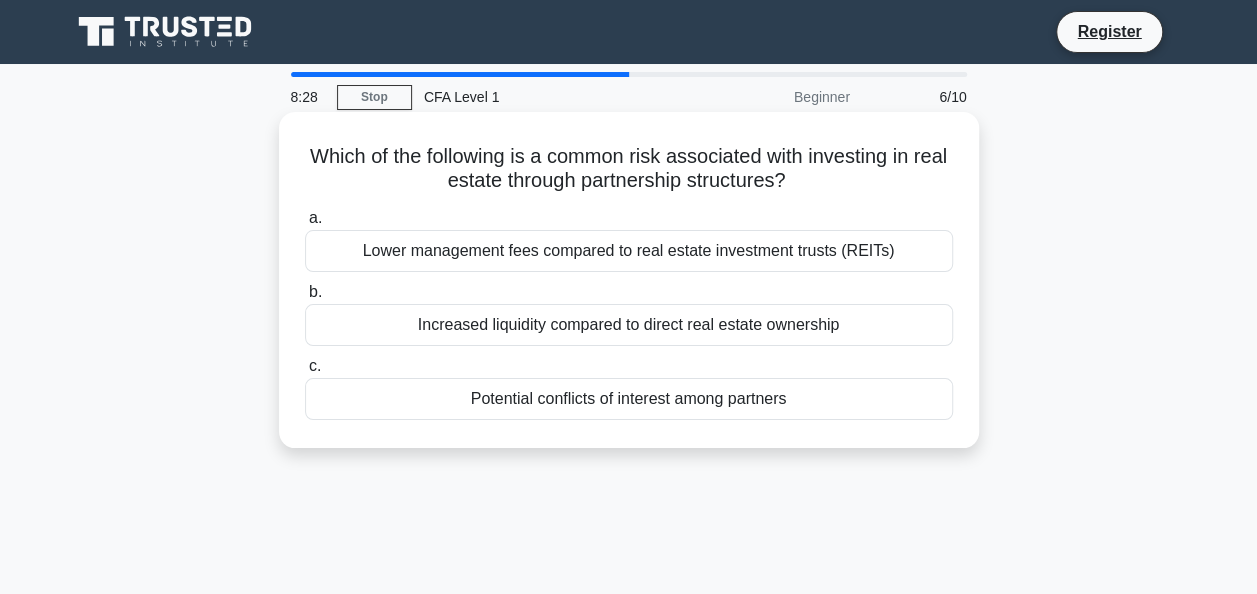 click on "Increased liquidity compared to direct real estate ownership" at bounding box center [629, 325] 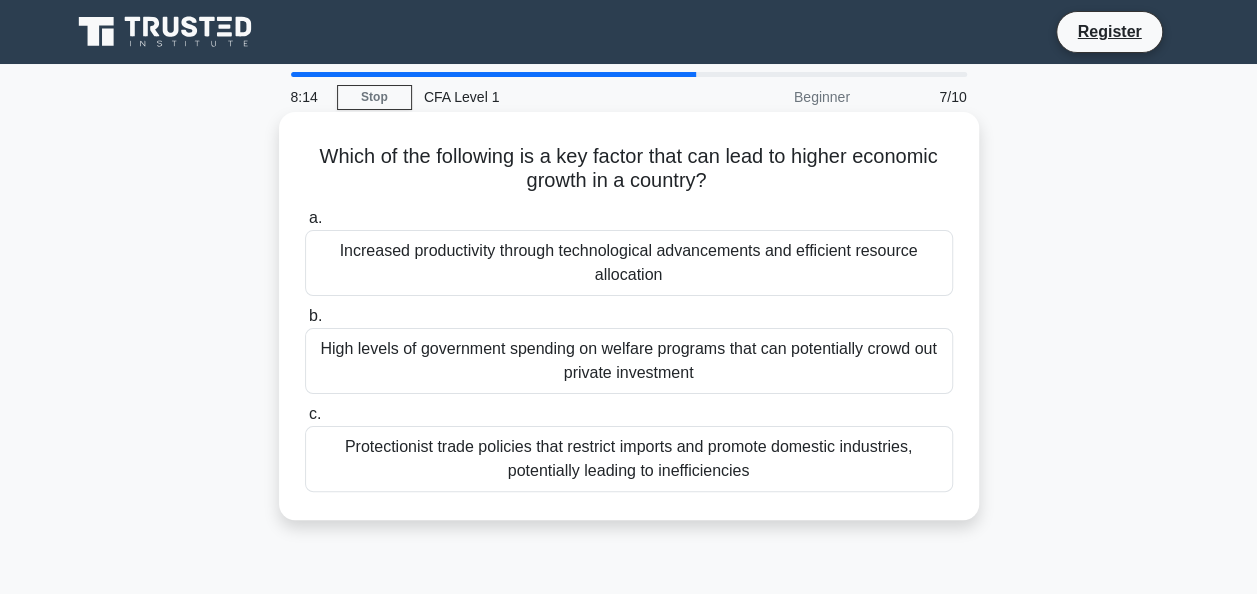 click on "Increased productivity through technological advancements and efficient resource allocation" at bounding box center [629, 263] 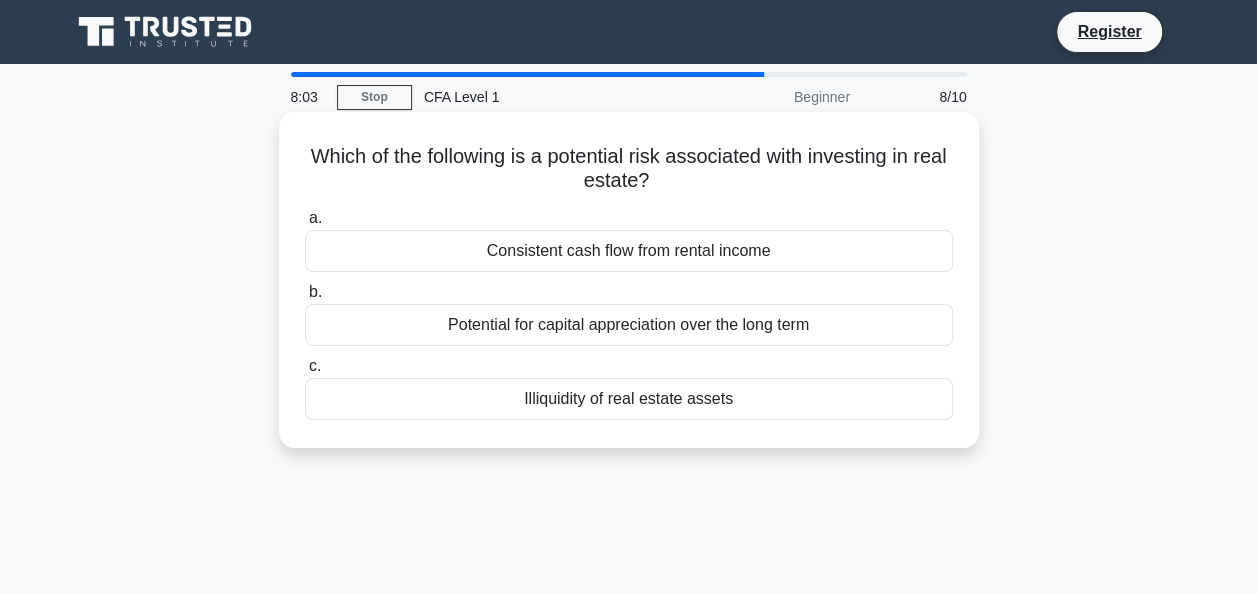 click on "Illiquidity of real estate assets" at bounding box center [629, 399] 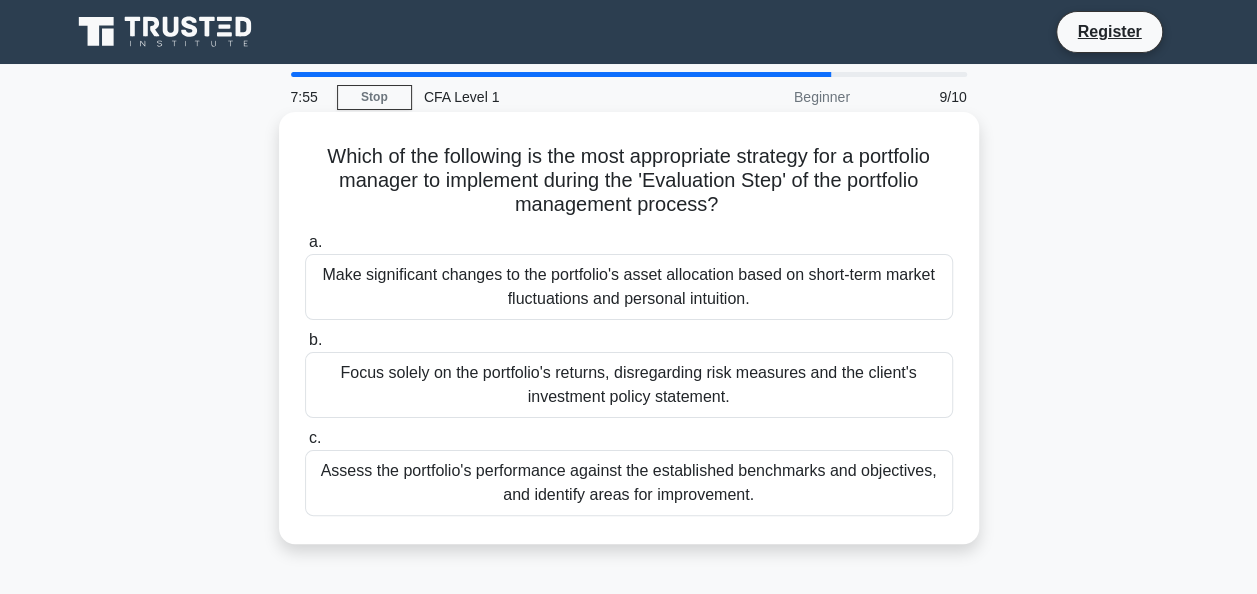click on "Assess the portfolio's performance against the established benchmarks and objectives, and identify areas for improvement." at bounding box center (629, 483) 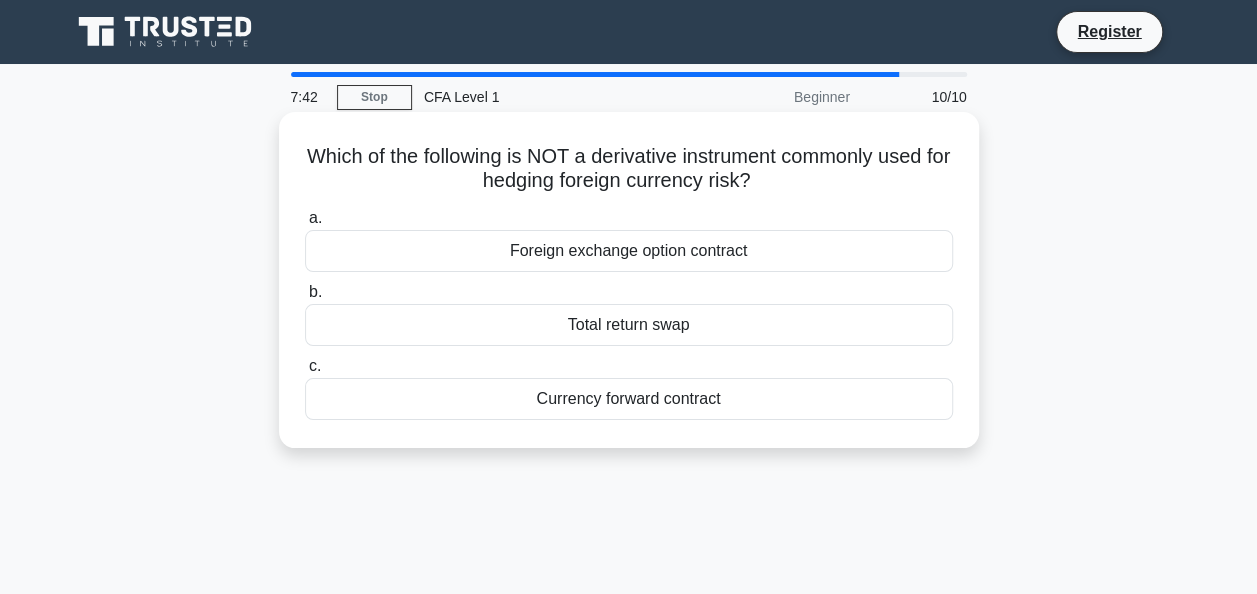 click on "Foreign exchange option contract" at bounding box center (629, 251) 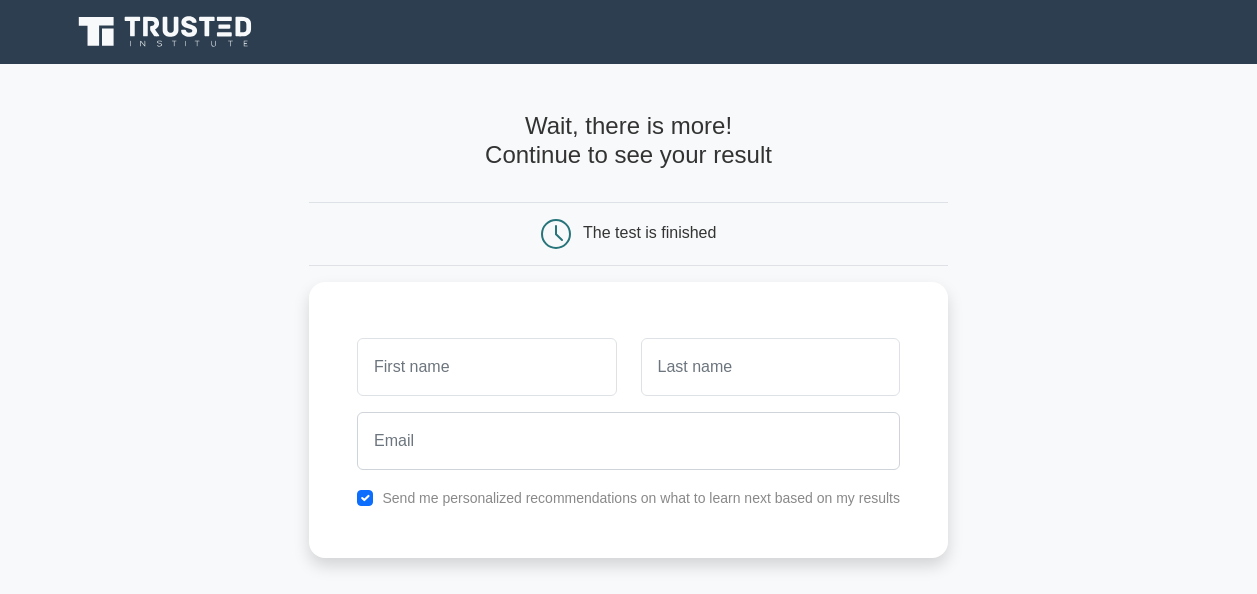 scroll, scrollTop: 0, scrollLeft: 0, axis: both 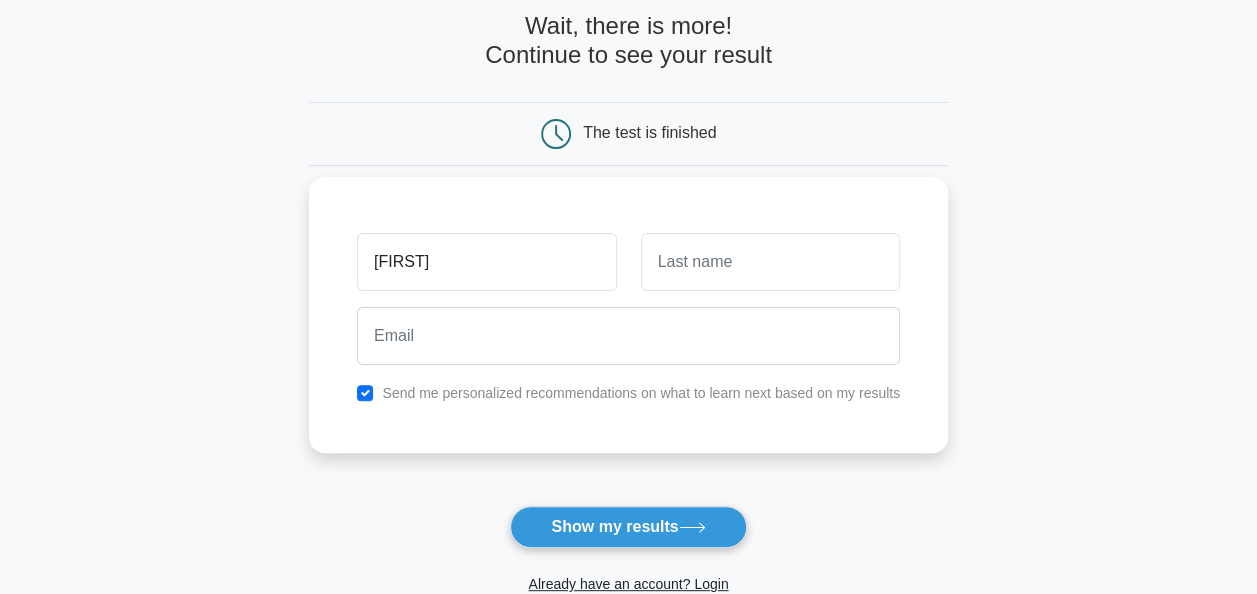 type on "mike" 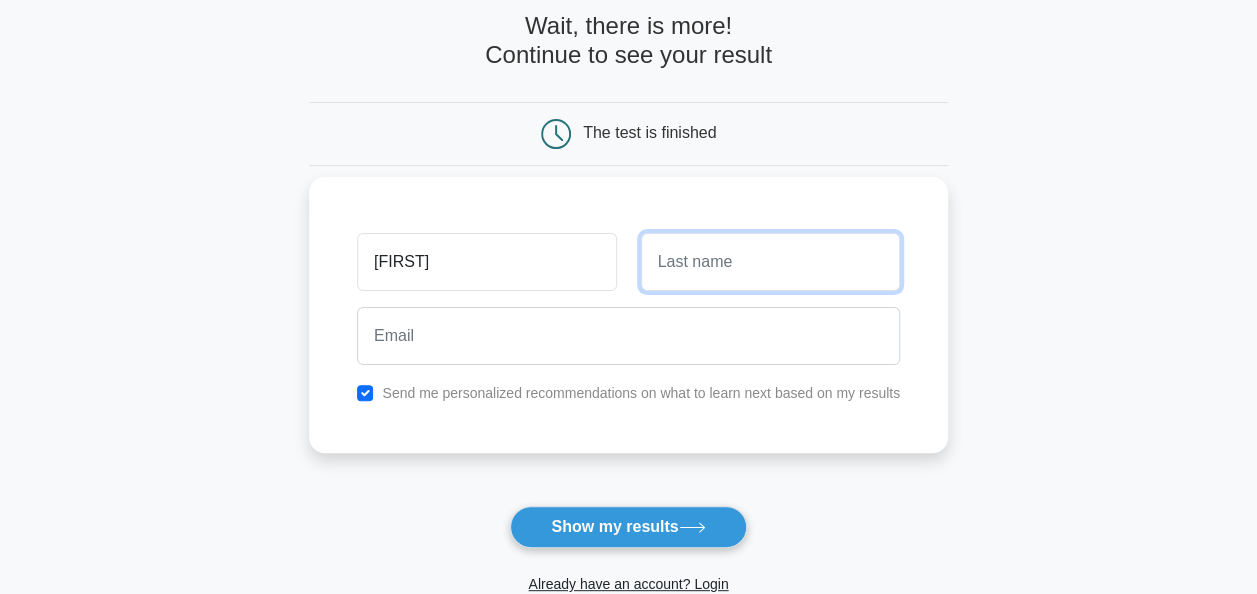 drag, startPoint x: 688, startPoint y: 243, endPoint x: 680, endPoint y: 253, distance: 12.806249 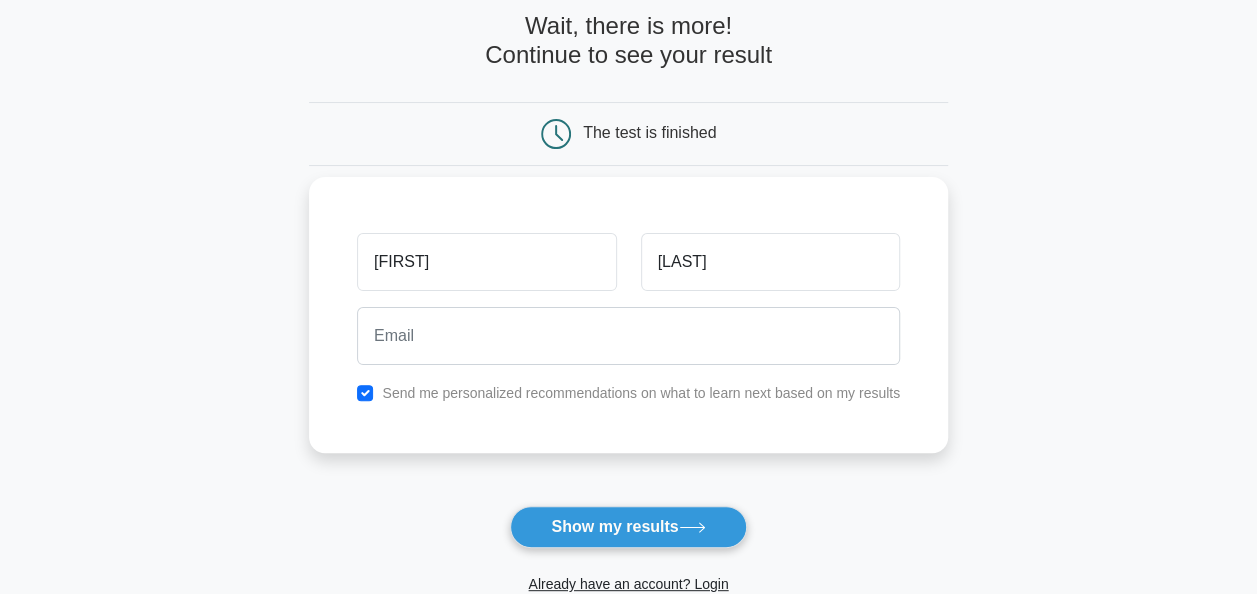 click on "mike
MINIER
Send me personalized recommendations on what to learn next based on my results" at bounding box center (628, 315) 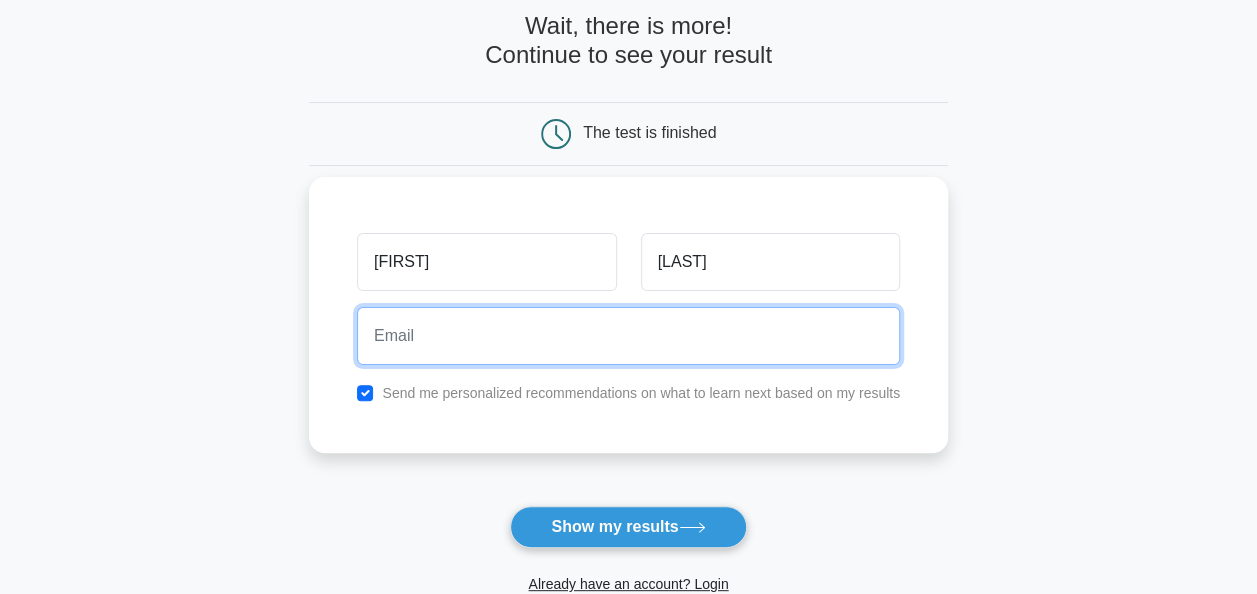 click at bounding box center (628, 336) 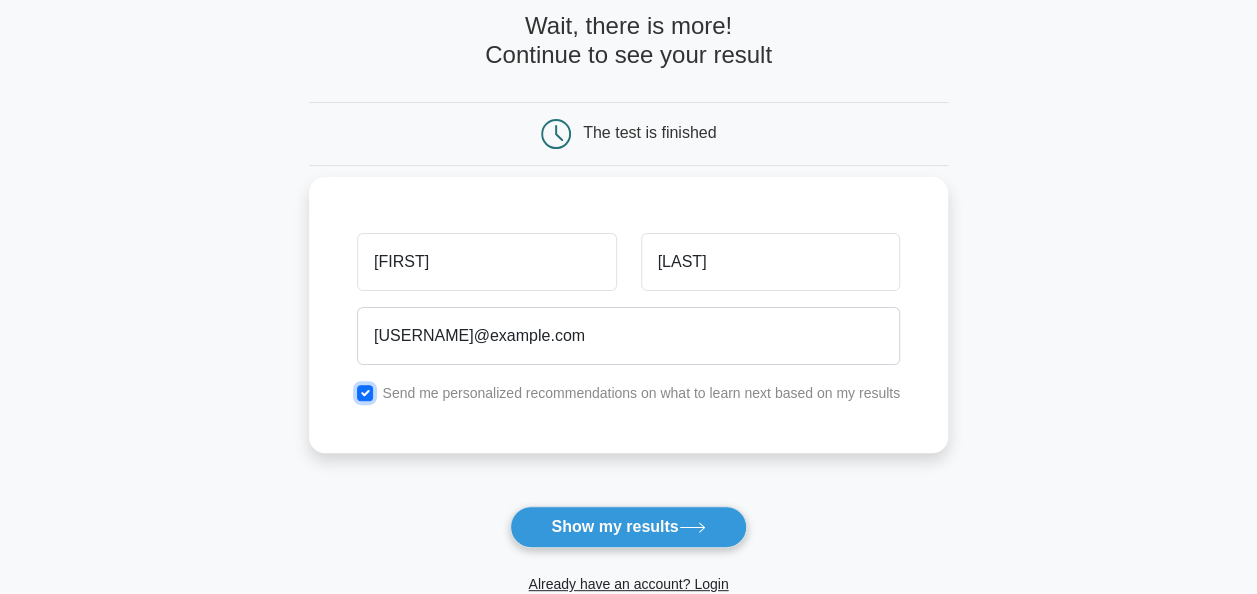 click at bounding box center (365, 393) 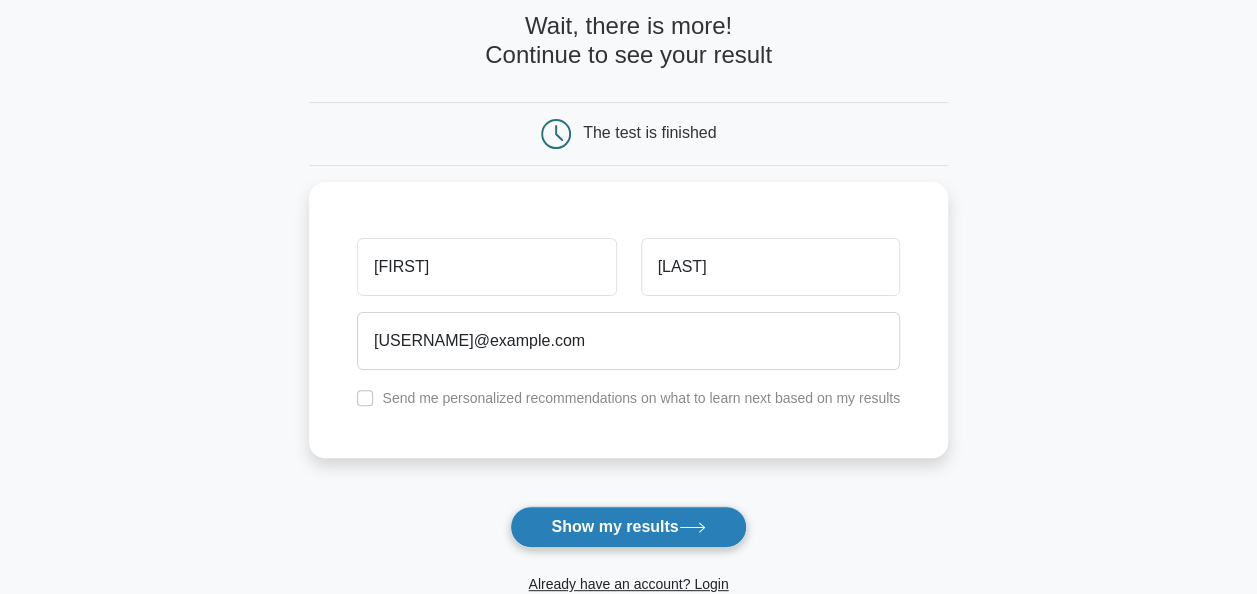 click on "Show my results" at bounding box center [628, 527] 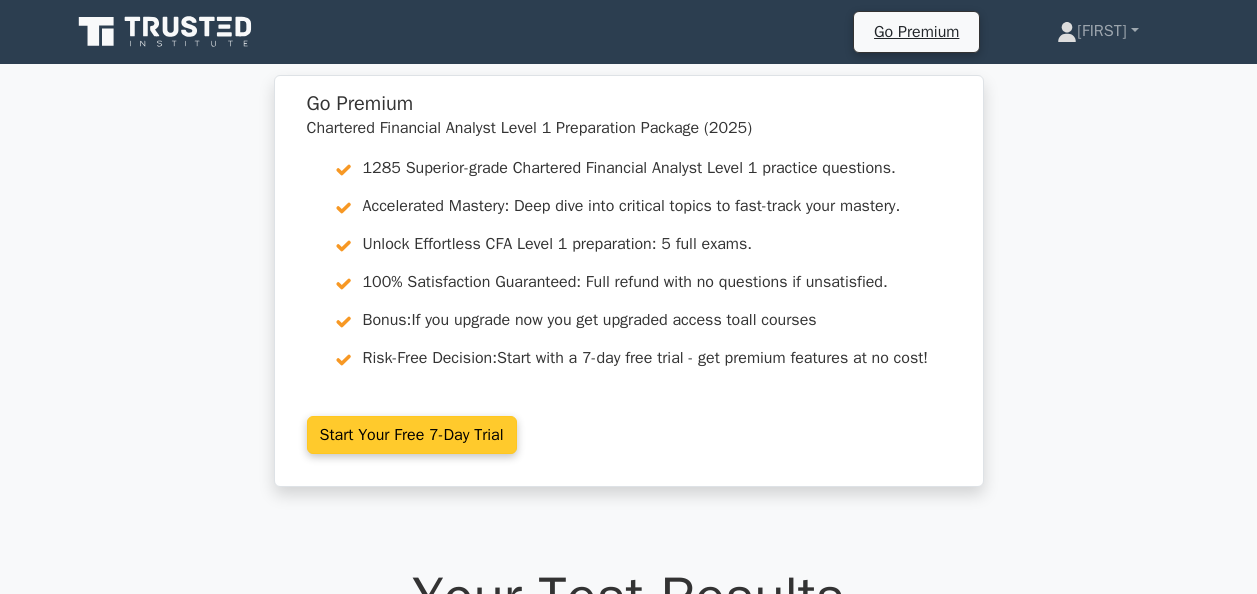 scroll, scrollTop: 0, scrollLeft: 0, axis: both 